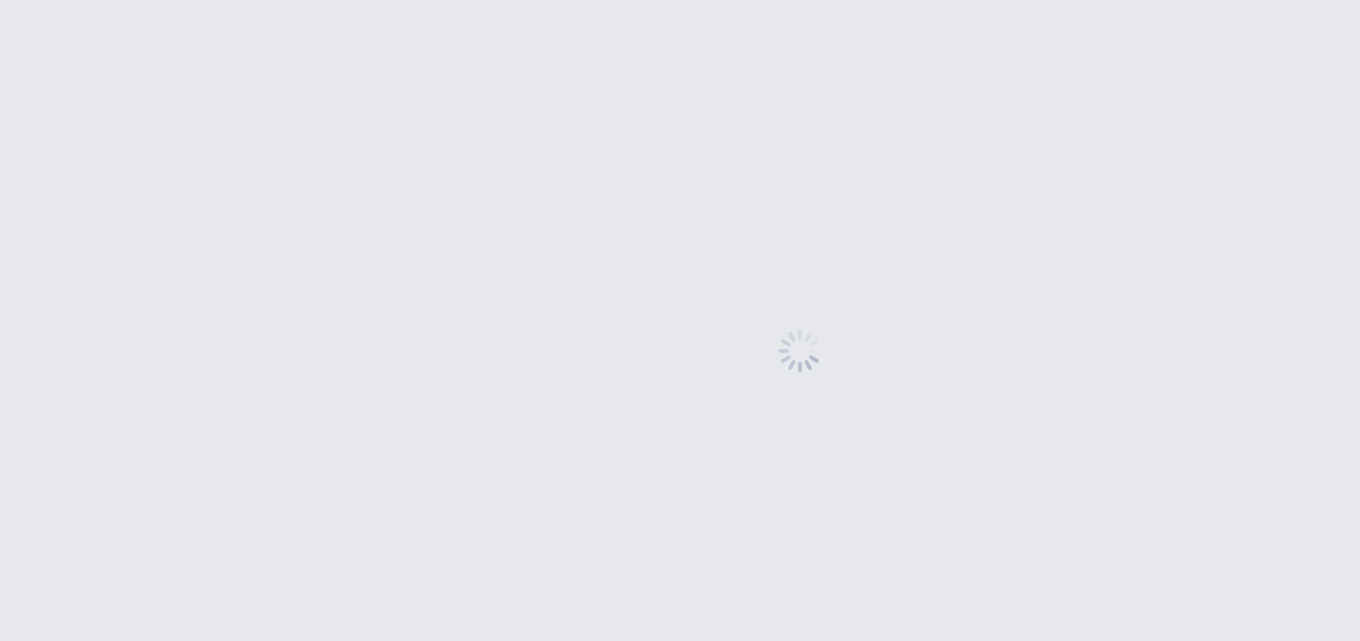 scroll, scrollTop: 0, scrollLeft: 0, axis: both 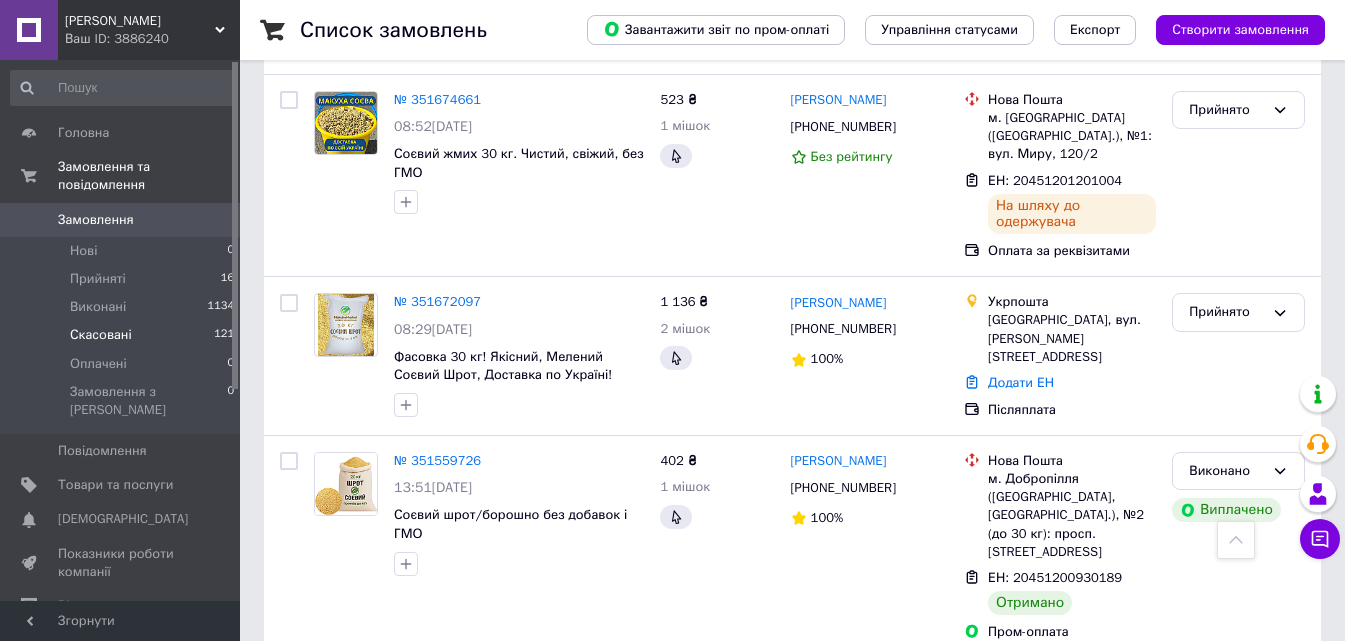drag, startPoint x: 94, startPoint y: 255, endPoint x: 198, endPoint y: 330, distance: 128.22246 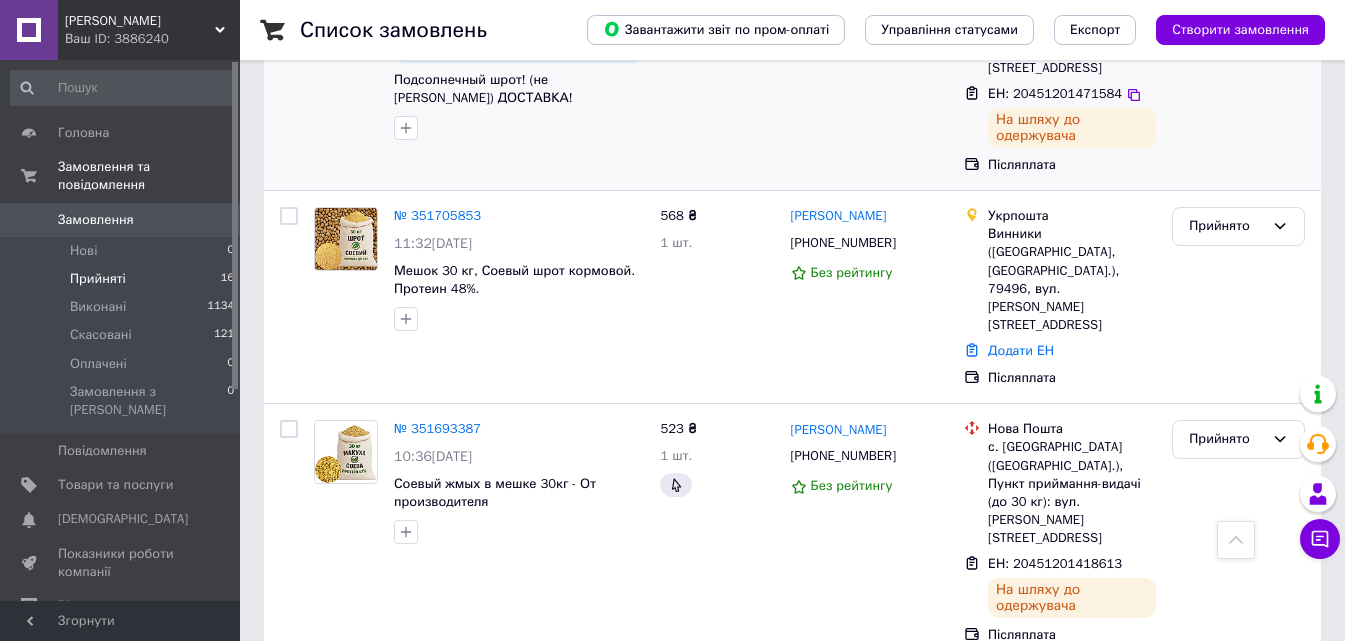 scroll, scrollTop: 300, scrollLeft: 0, axis: vertical 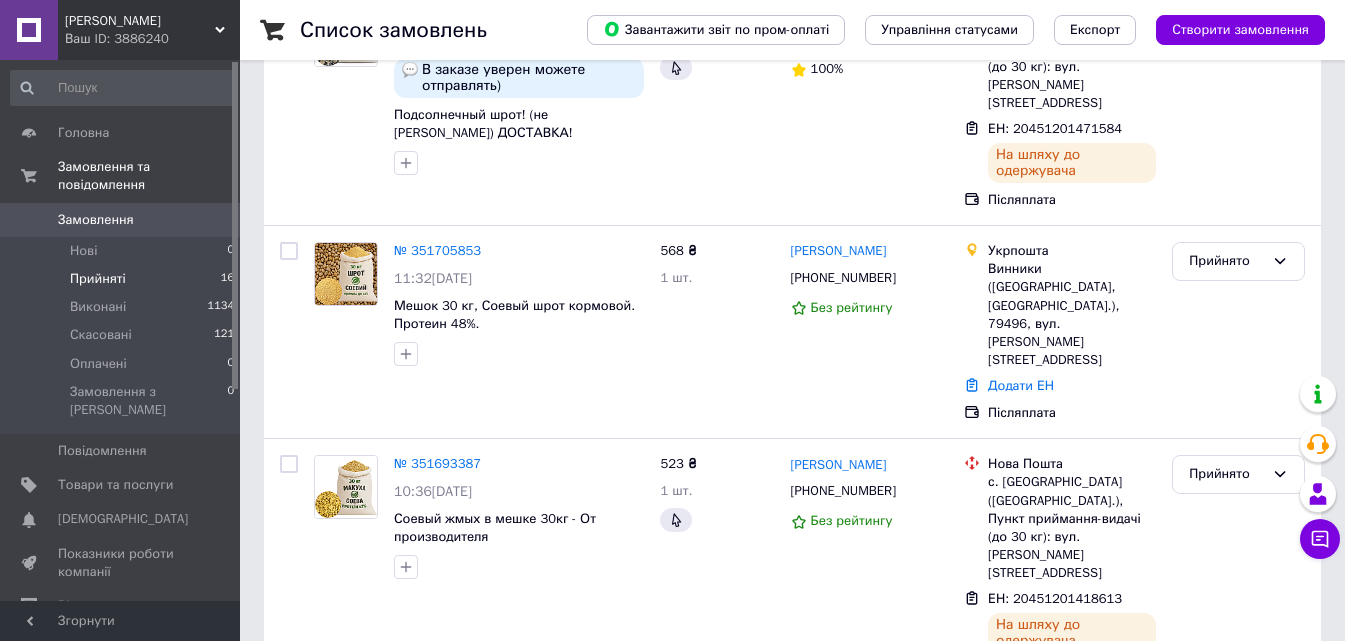 click on "Прийняті" at bounding box center (98, 279) 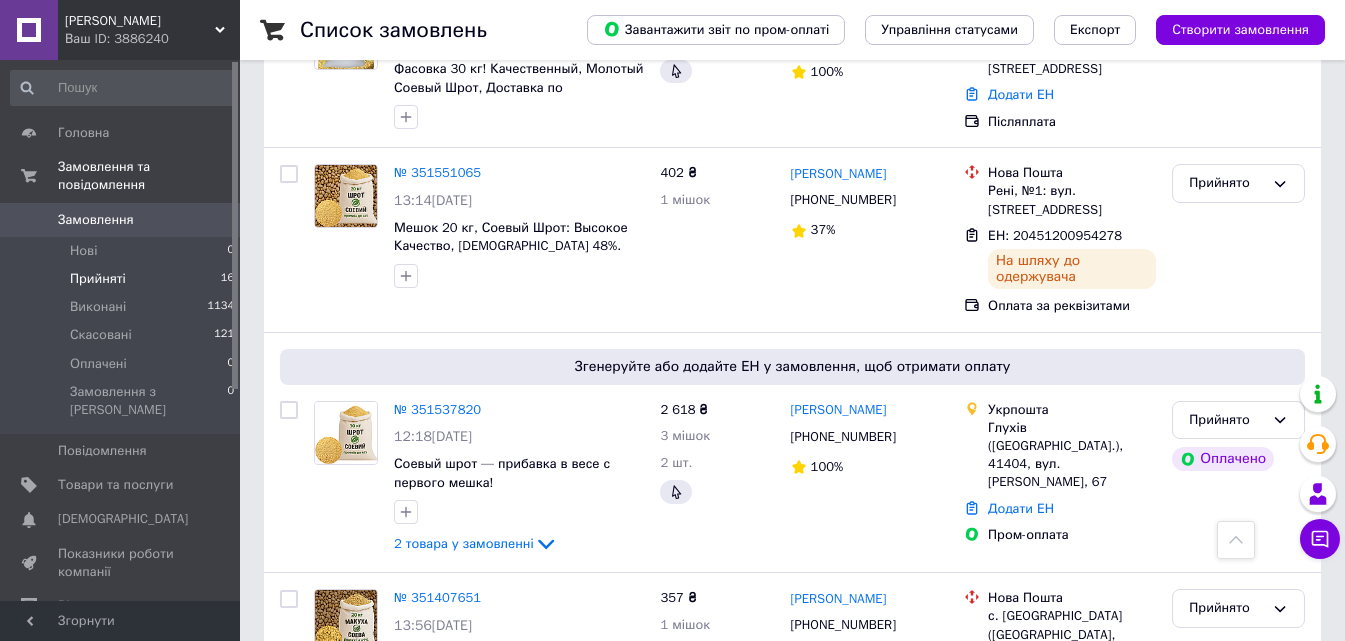 scroll, scrollTop: 1207, scrollLeft: 0, axis: vertical 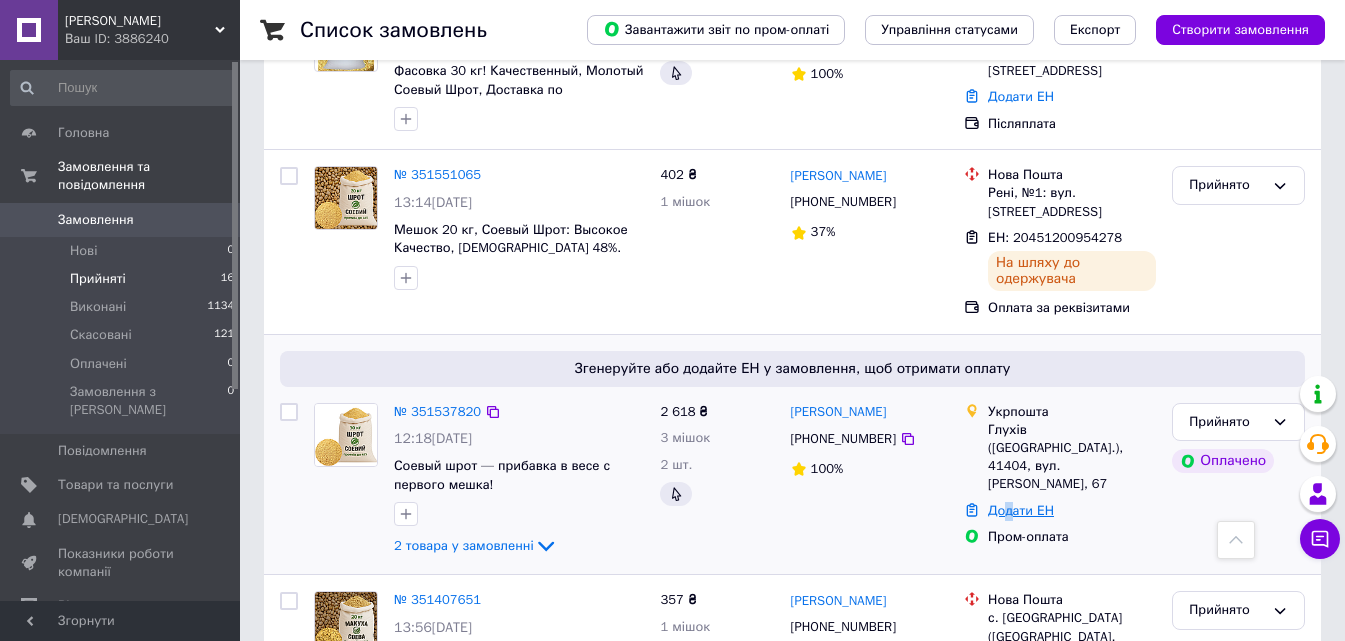 click on "Додати ЕН" at bounding box center [1021, 510] 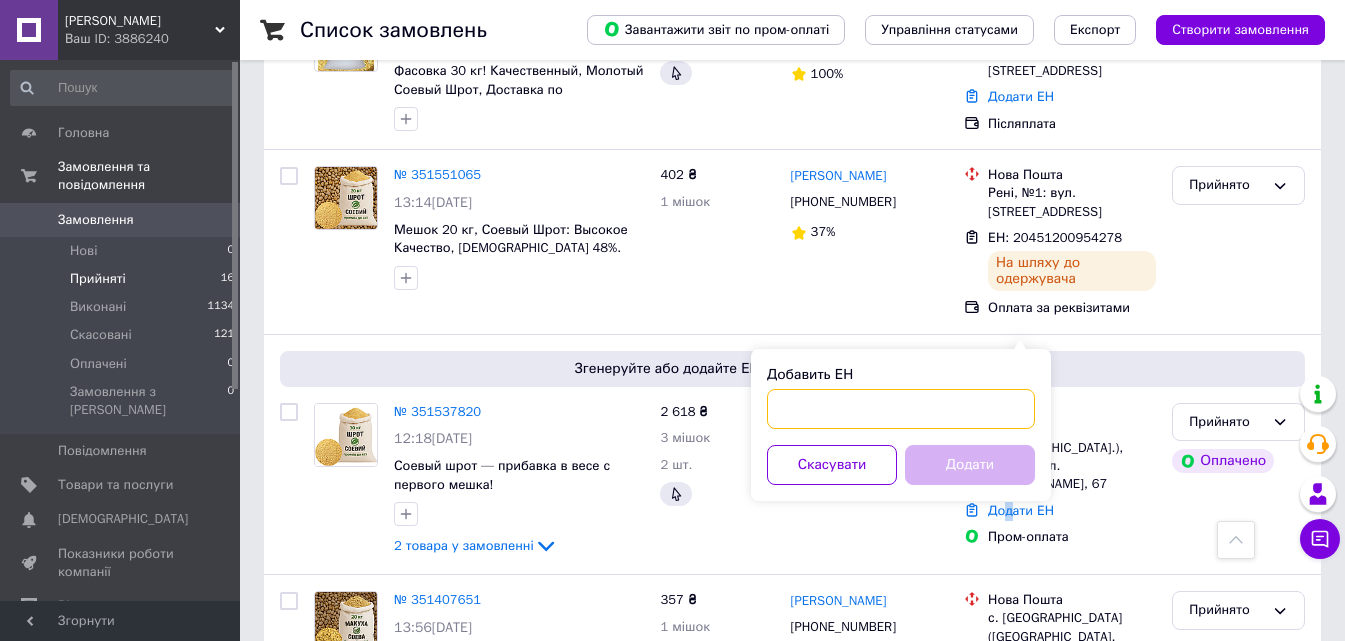 click on "Добавить ЕН" at bounding box center (901, 409) 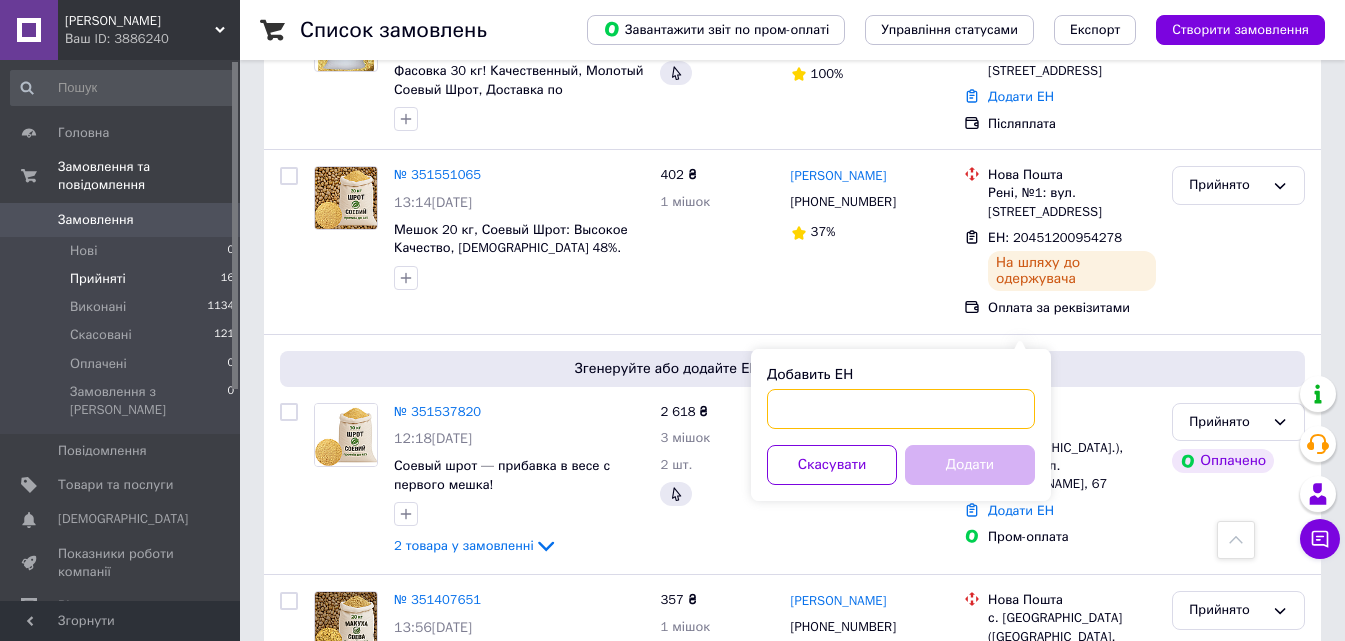 paste on "0505334363656" 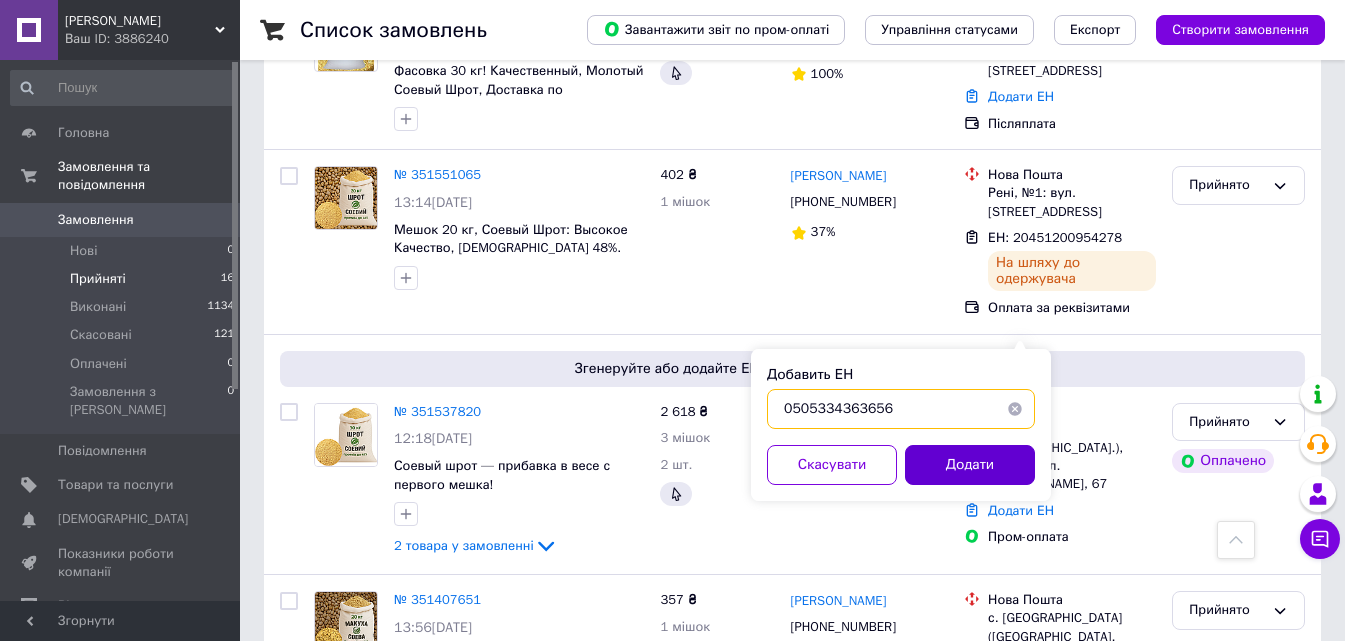 type on "0505334363656" 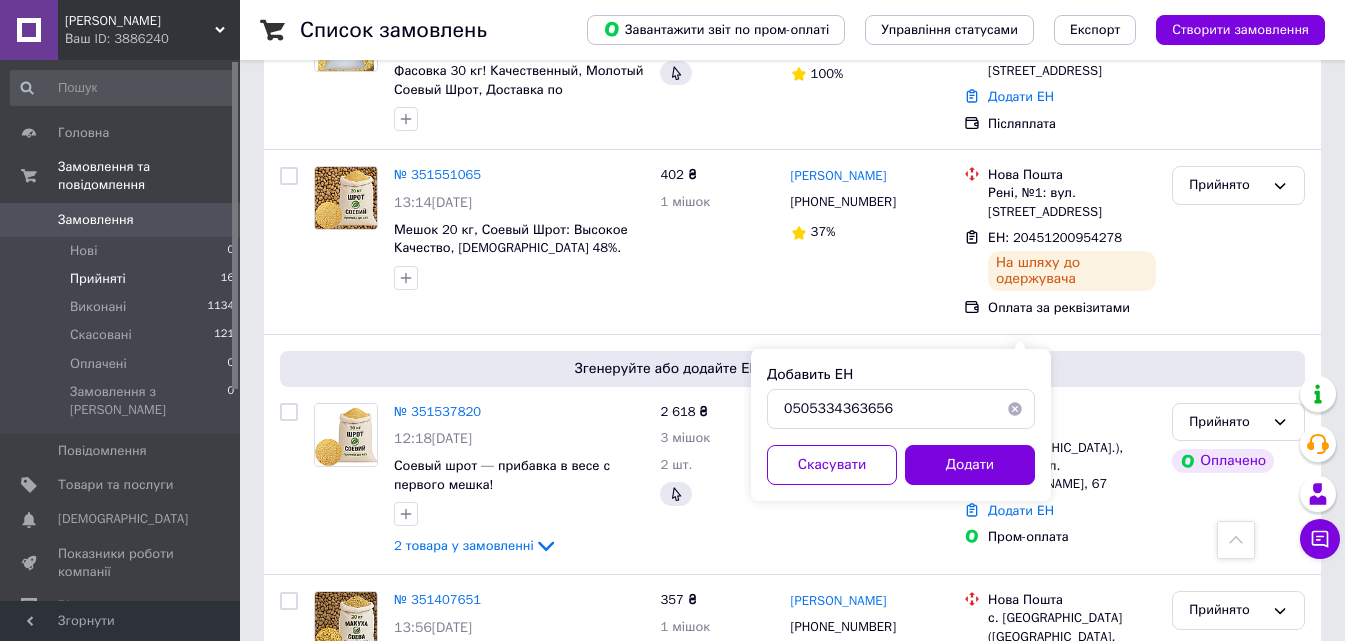 click on "Додати" at bounding box center (970, 465) 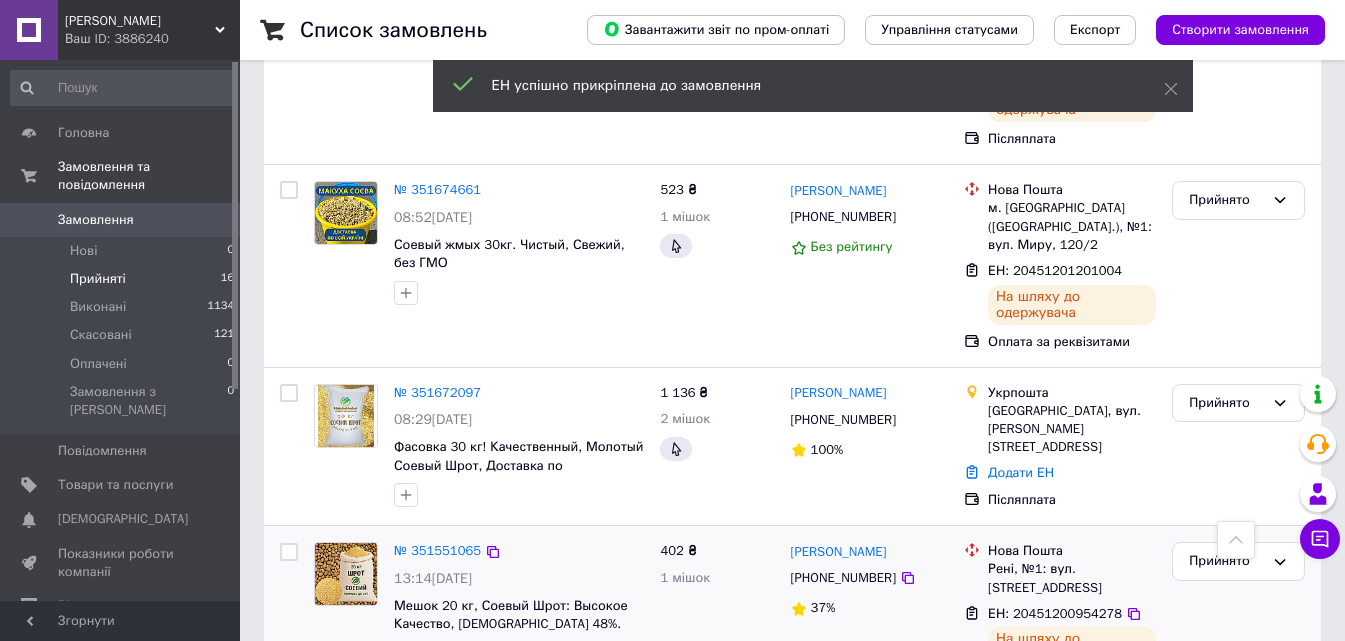 scroll, scrollTop: 807, scrollLeft: 0, axis: vertical 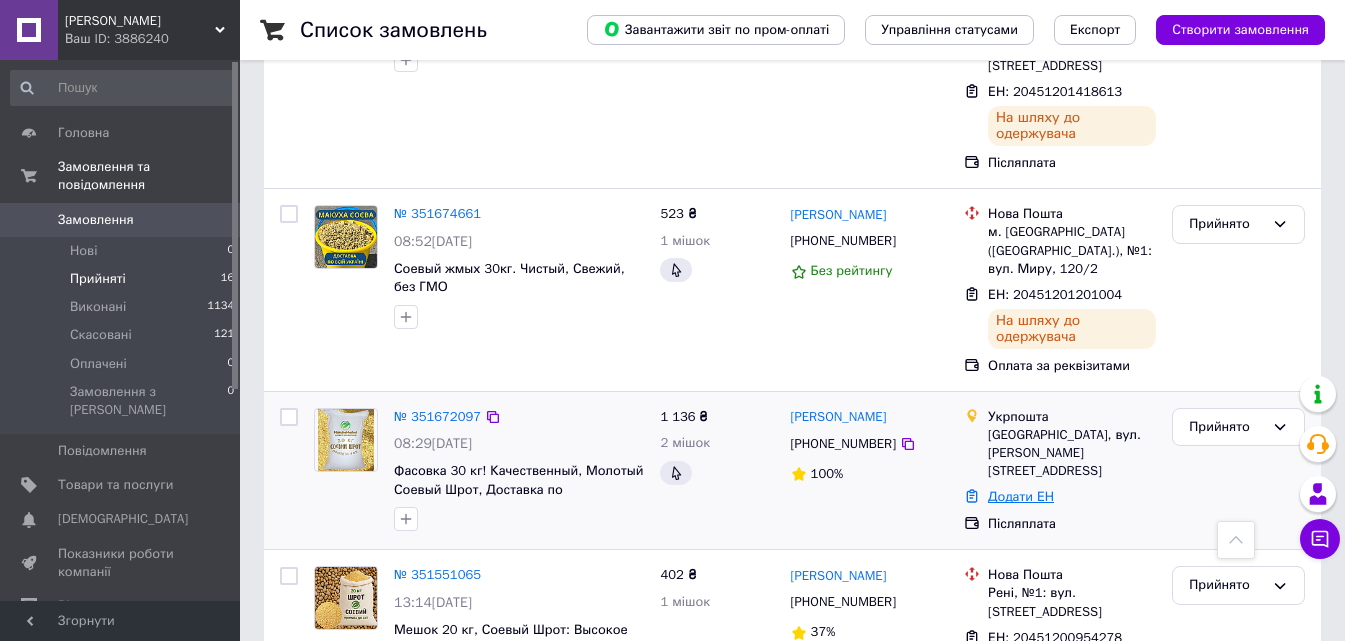 click on "Додати ЕН" at bounding box center [1021, 496] 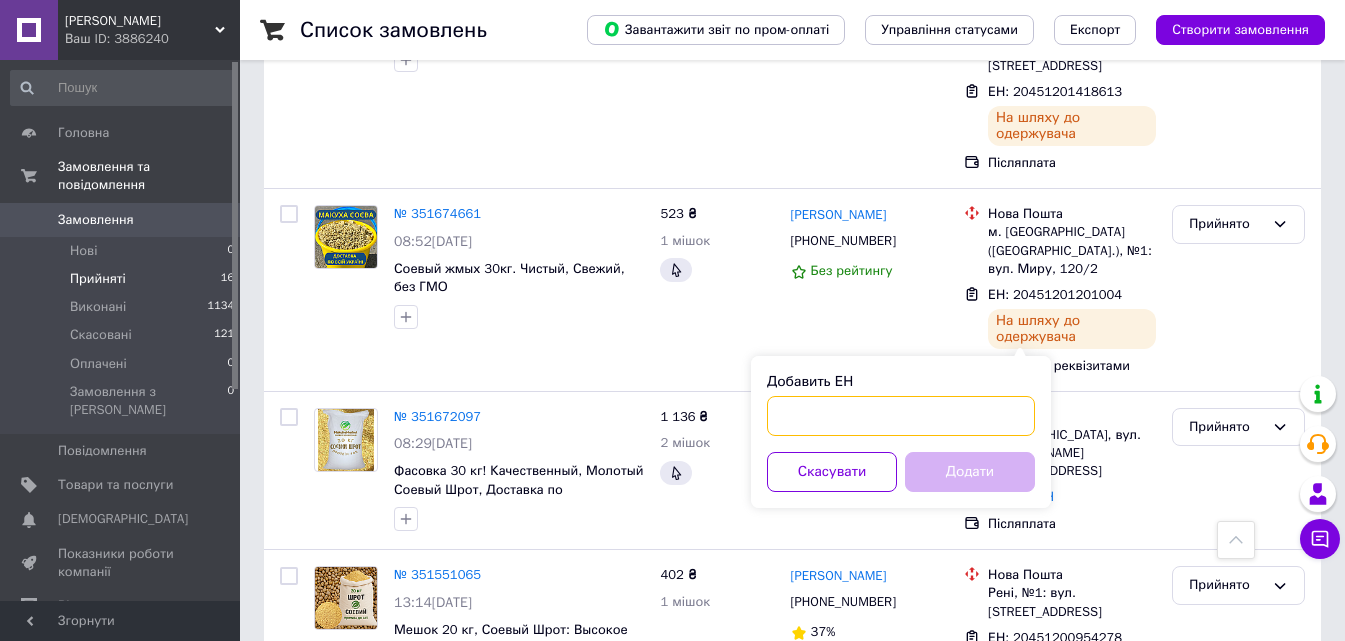 click on "Добавить ЕН" at bounding box center [901, 416] 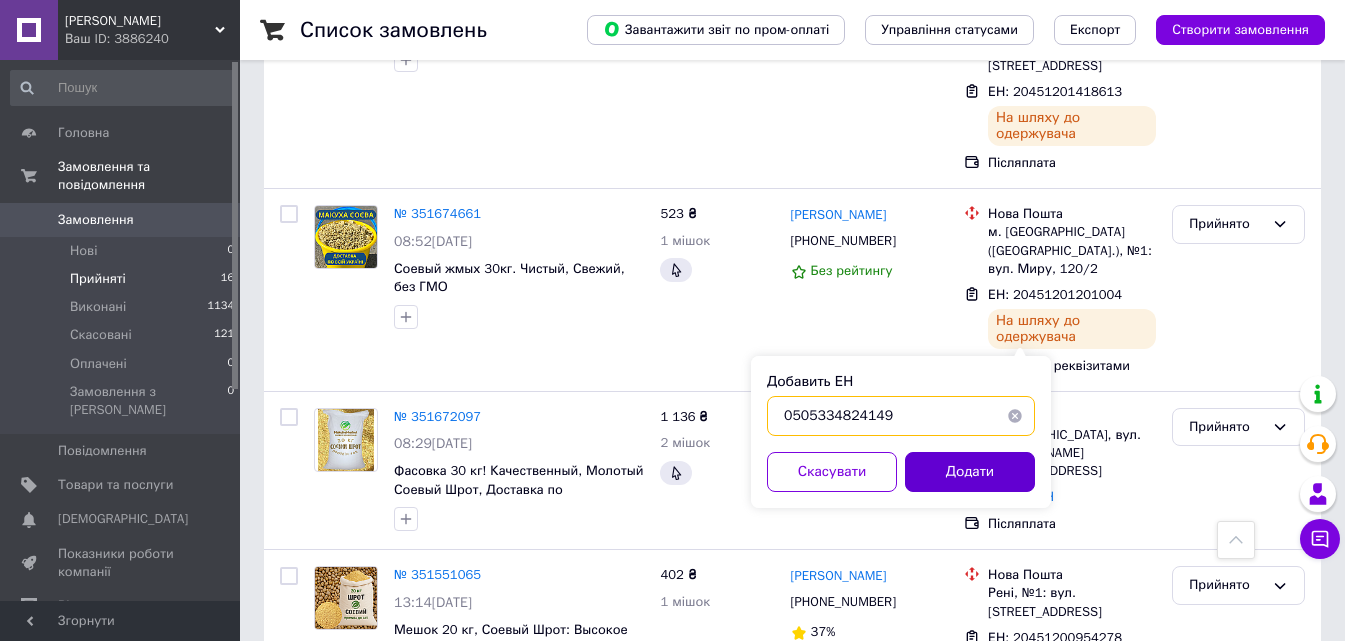 type on "0505334824149" 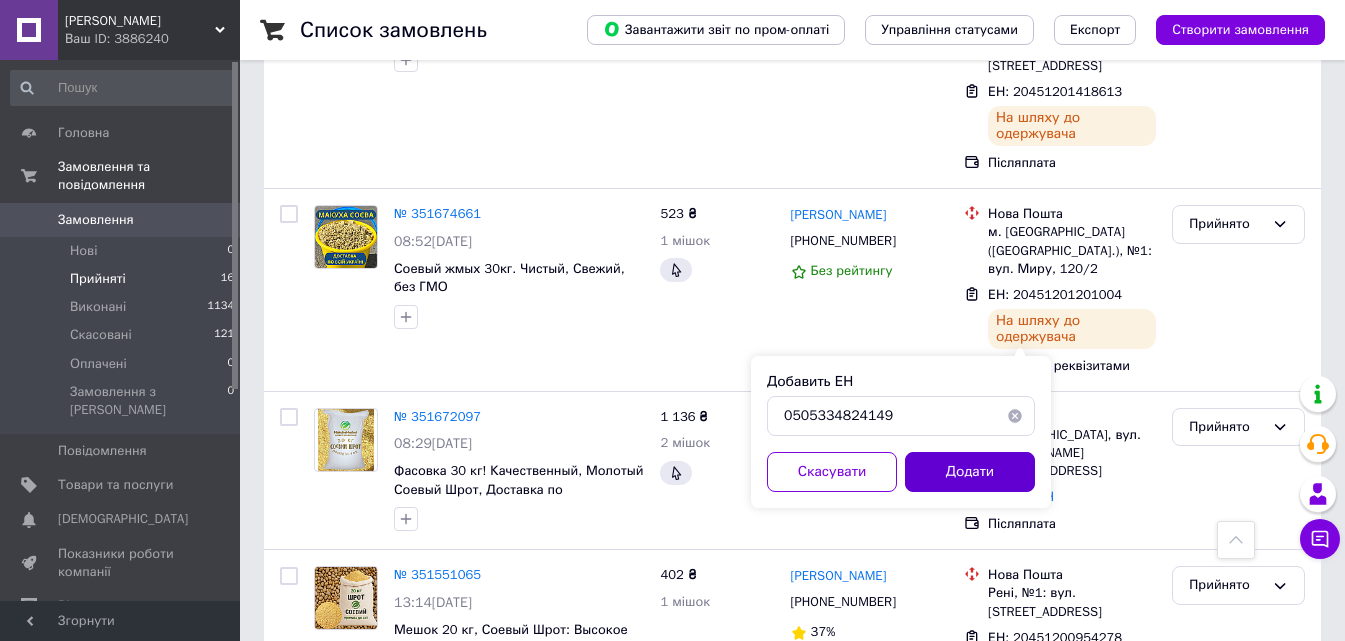 click on "Додати" at bounding box center [970, 472] 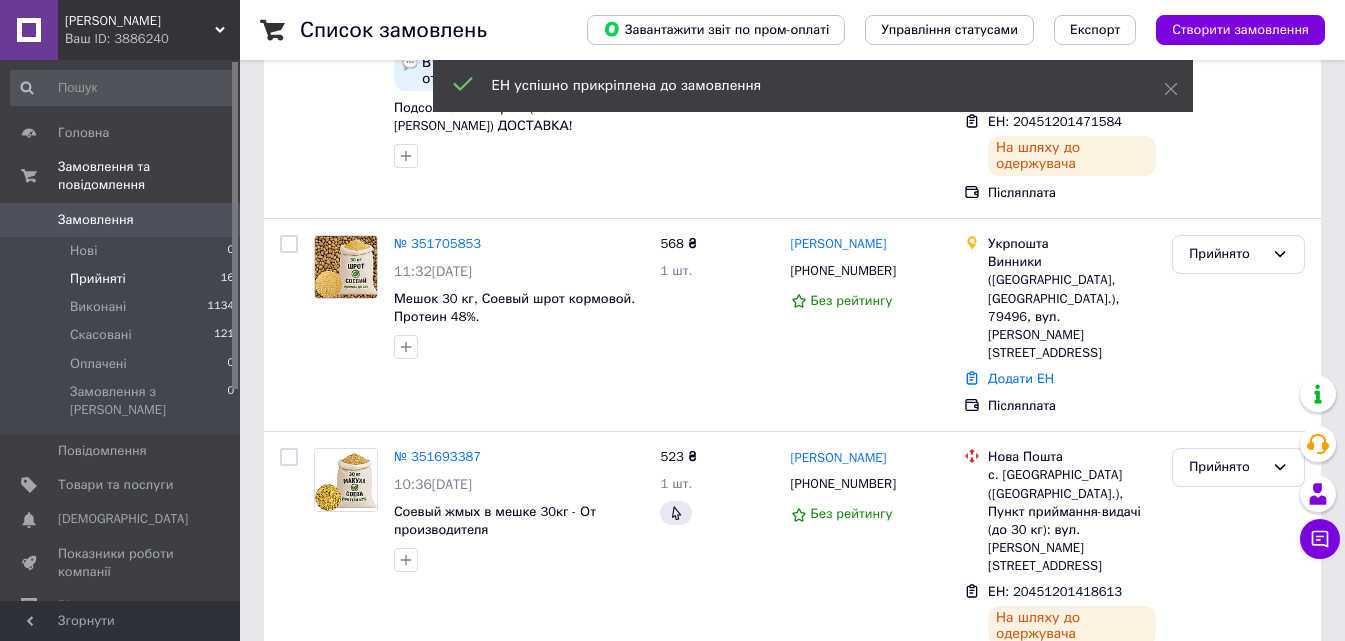 scroll, scrollTop: 207, scrollLeft: 0, axis: vertical 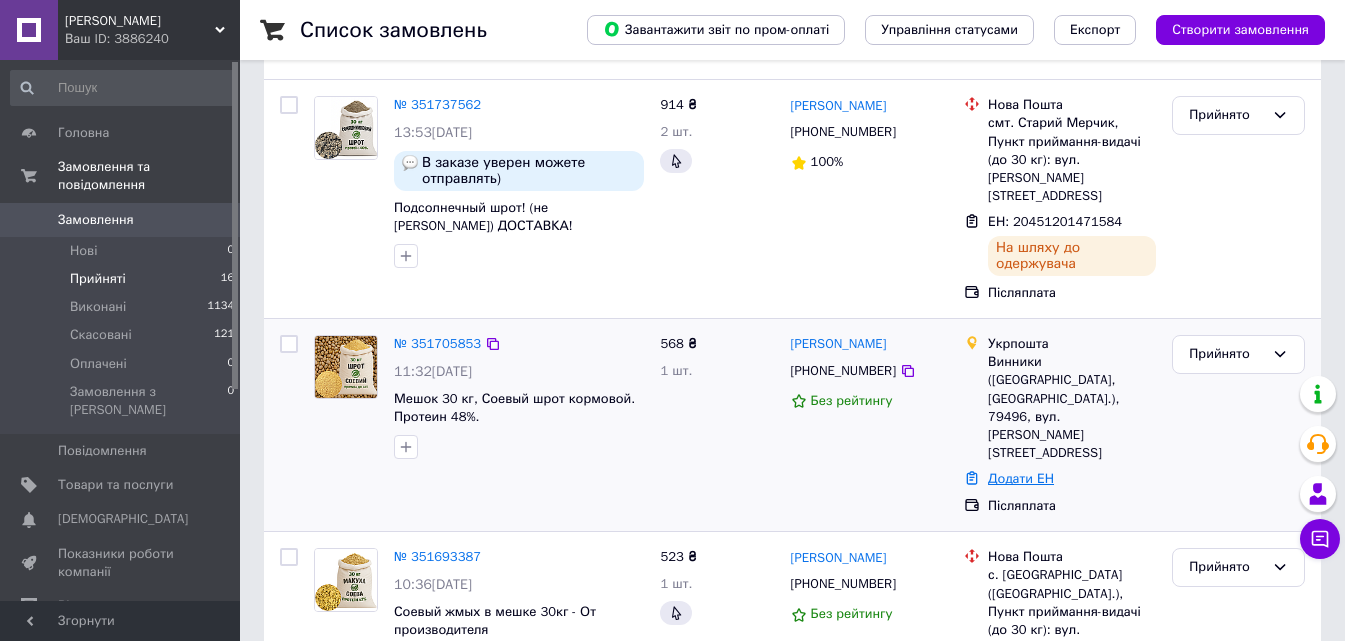 click on "Додати ЕН" at bounding box center [1021, 478] 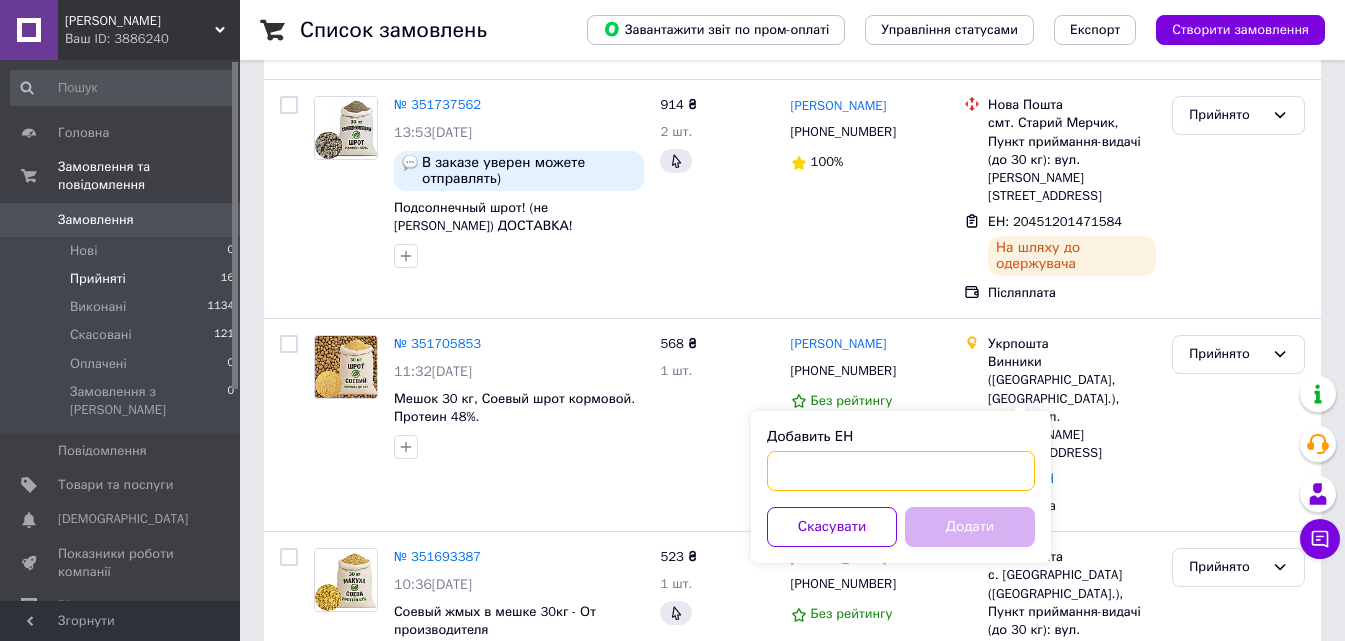 click on "Добавить ЕН" at bounding box center [901, 471] 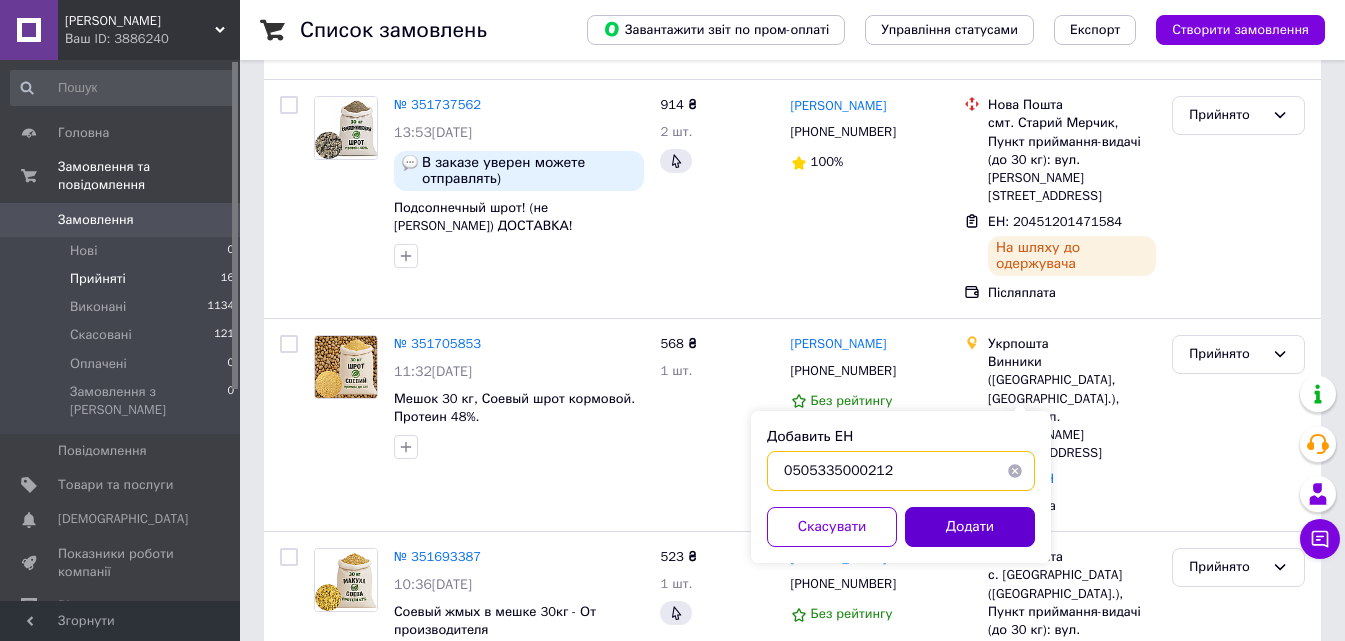 type on "0505335000212" 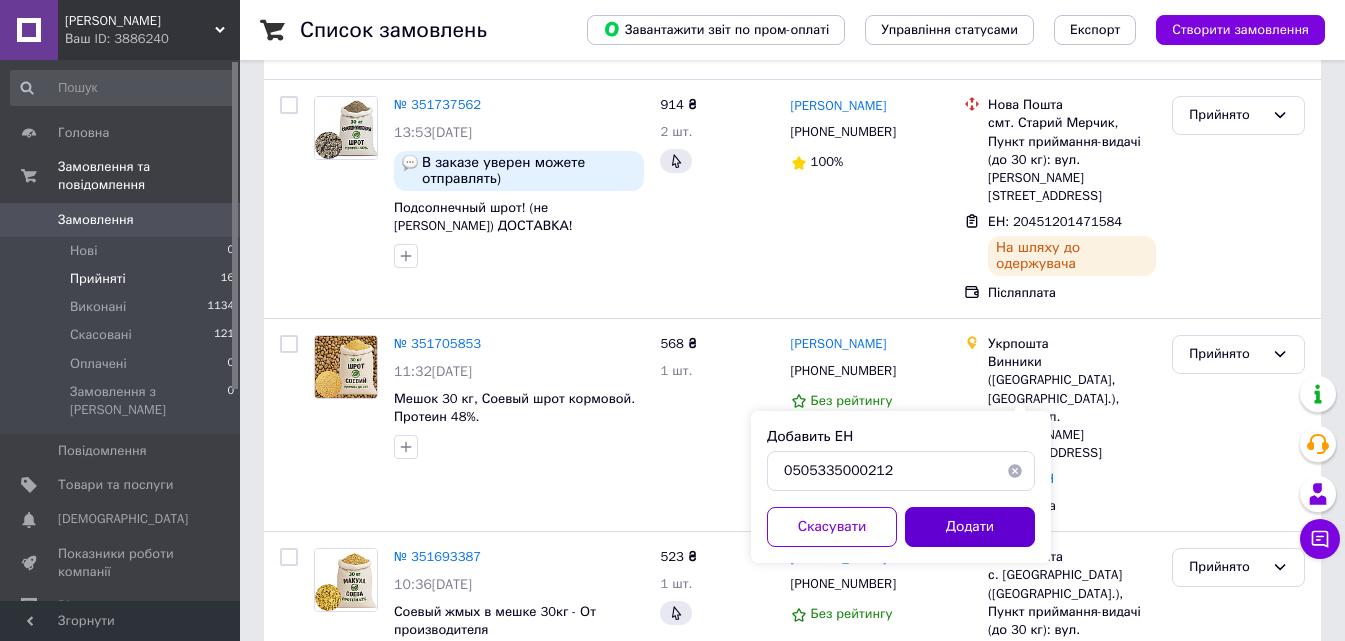 click on "Додати" at bounding box center [970, 527] 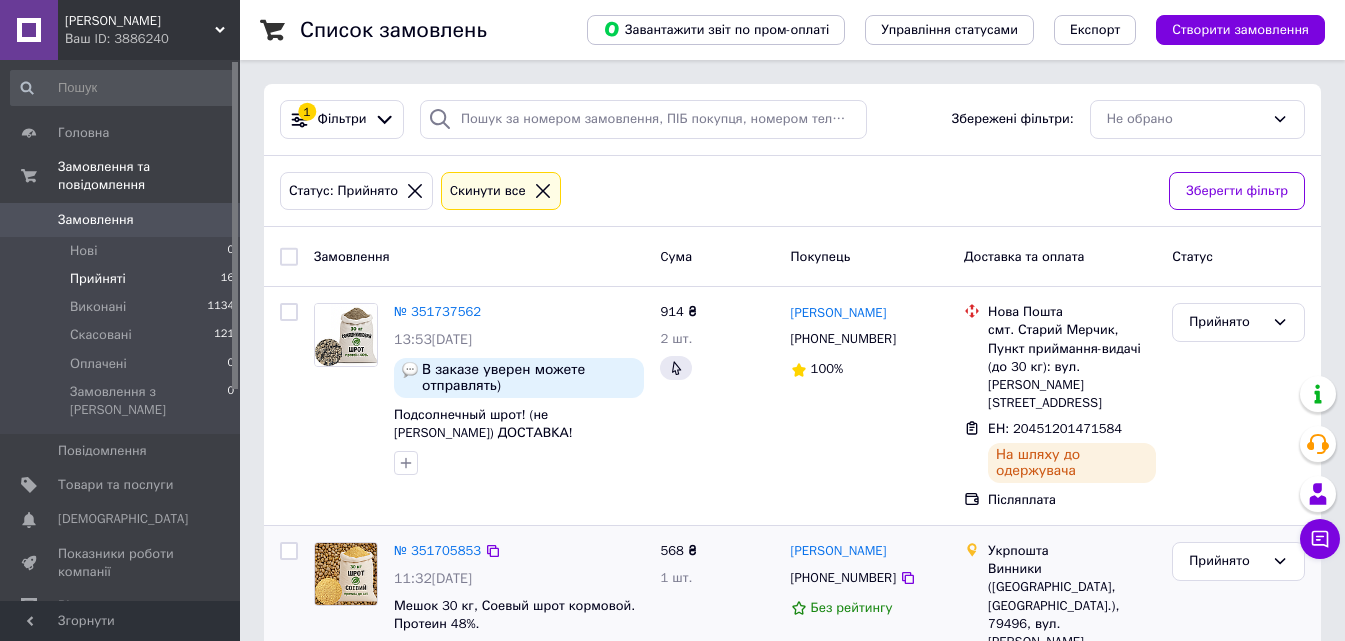 scroll, scrollTop: 100, scrollLeft: 0, axis: vertical 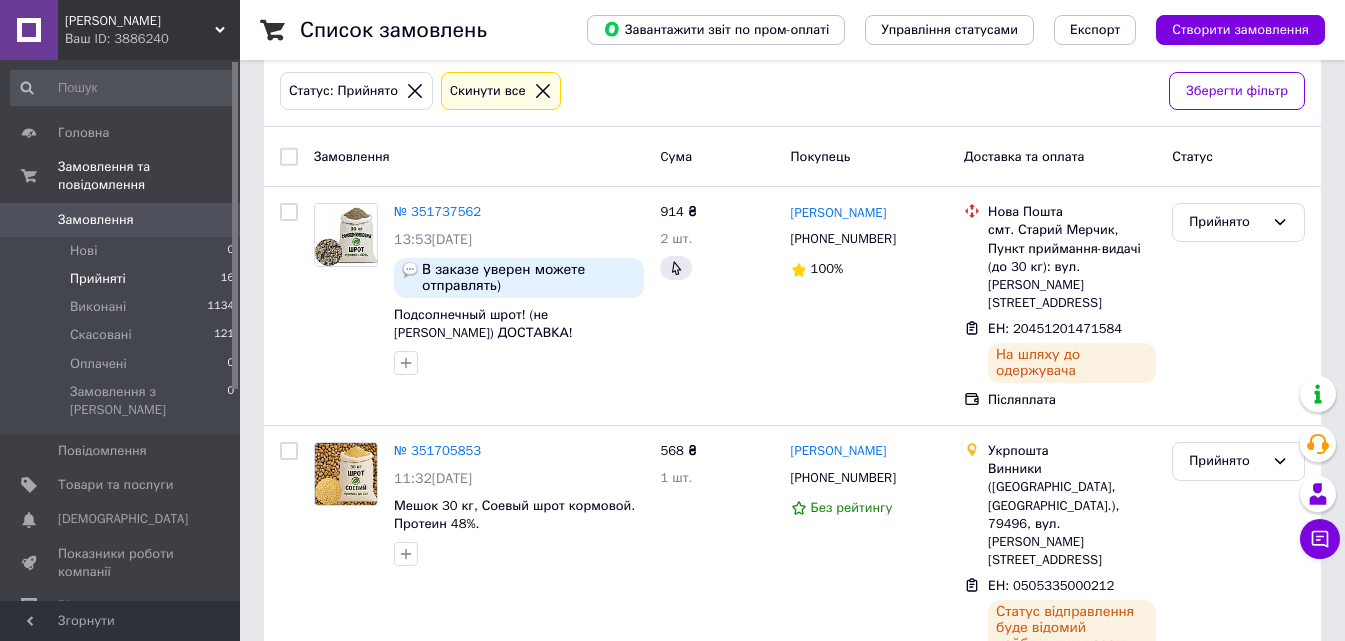 click on "Прийняті" at bounding box center [98, 279] 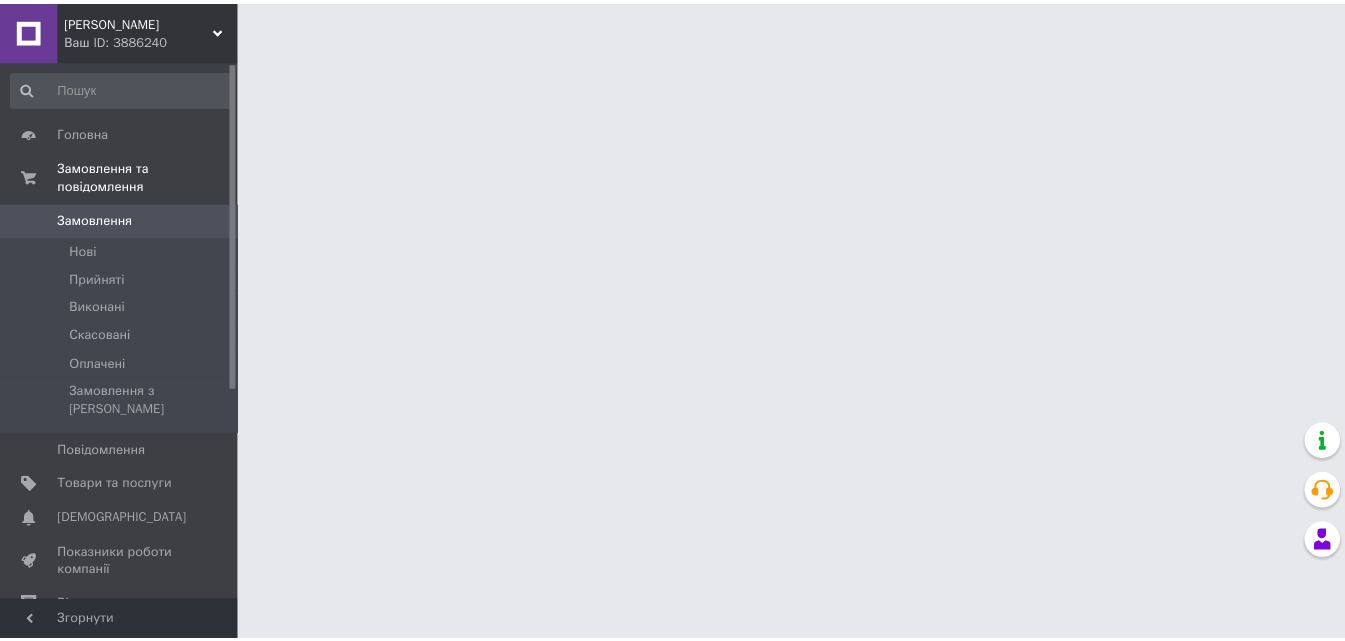 scroll, scrollTop: 0, scrollLeft: 0, axis: both 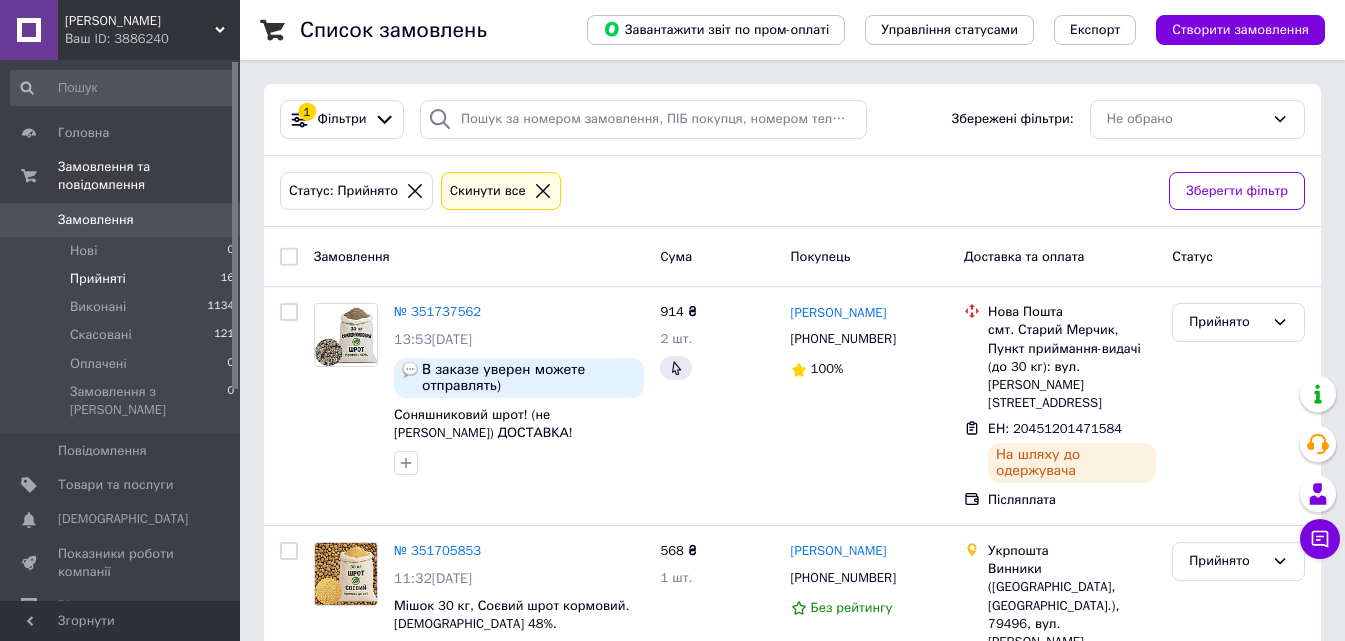 click 